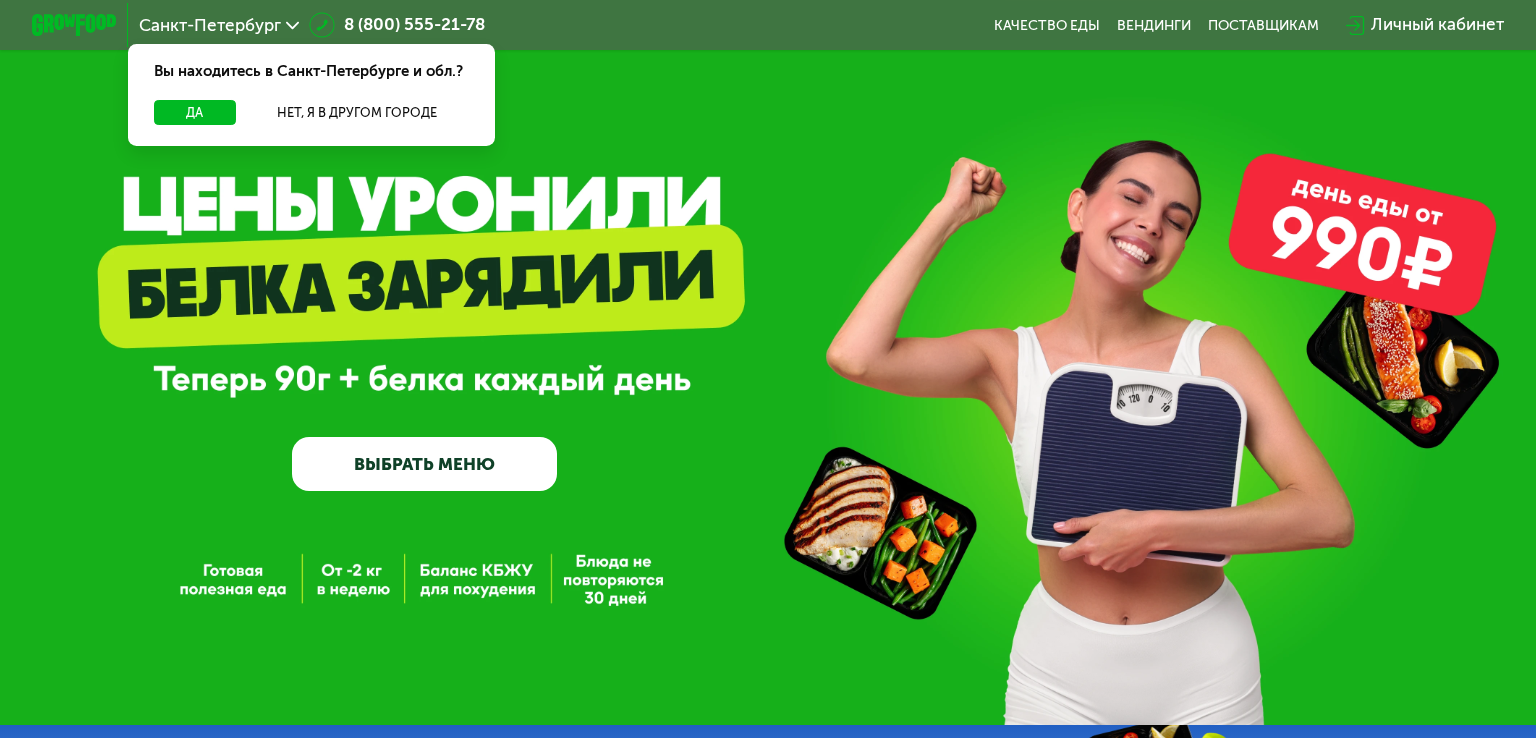 scroll, scrollTop: 0, scrollLeft: 0, axis: both 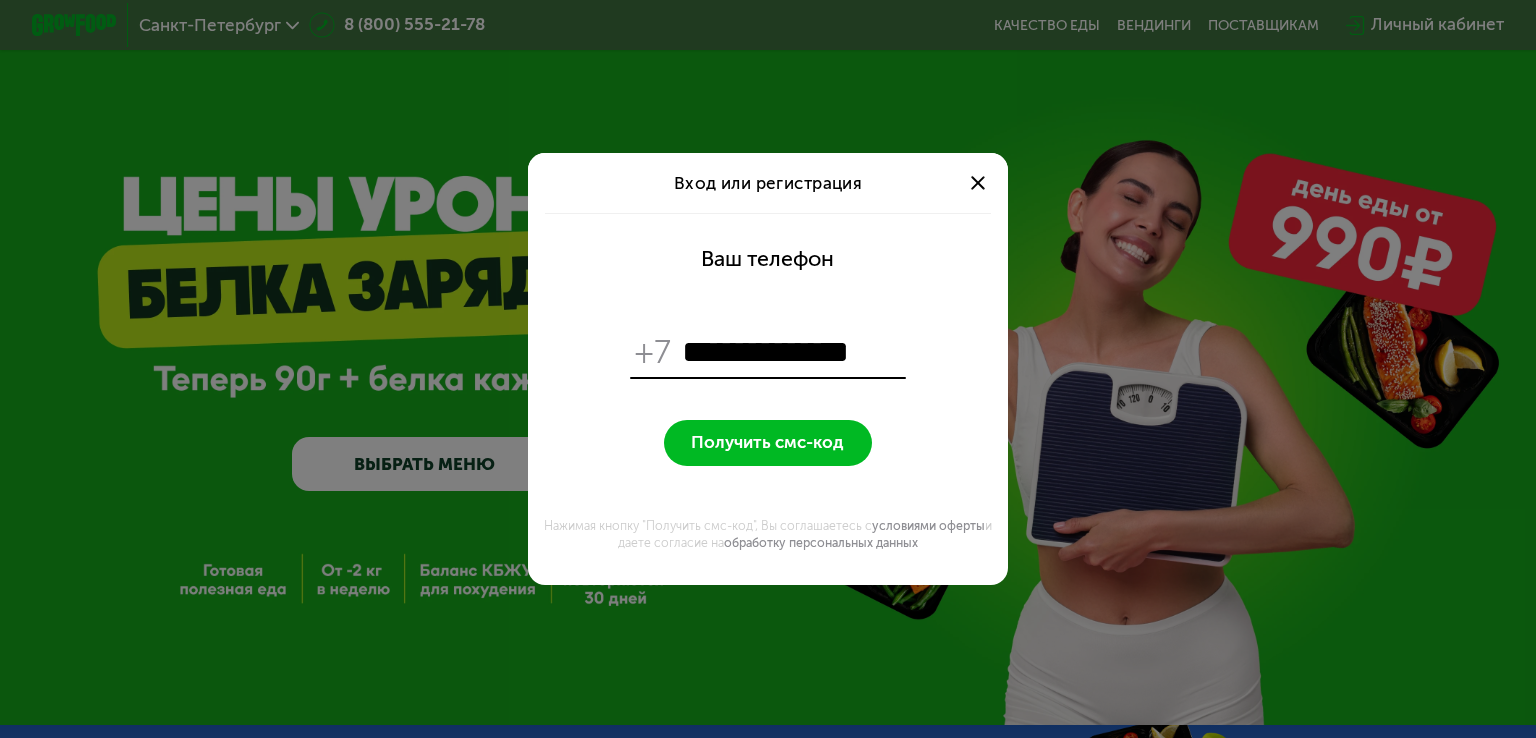 type on "**********" 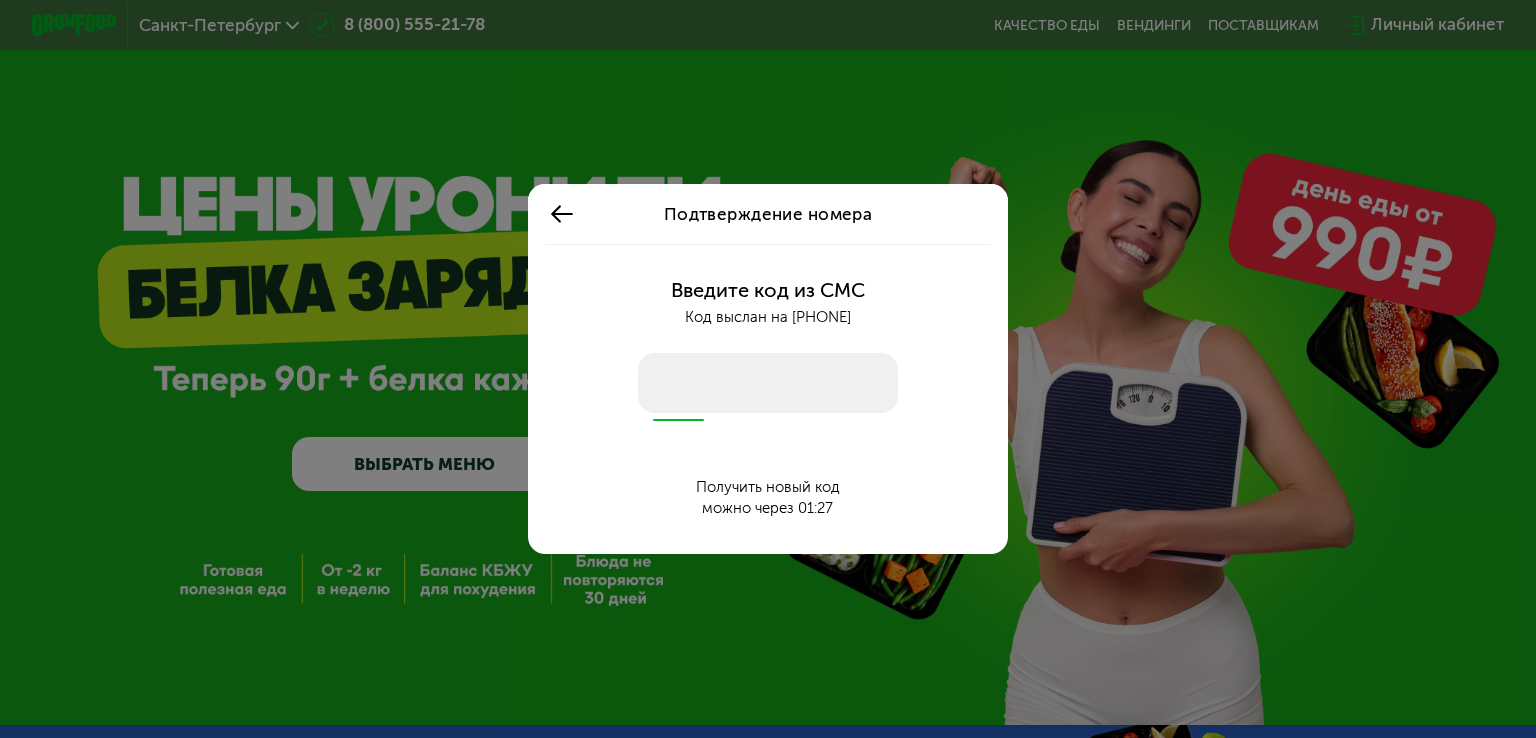 click at bounding box center [768, 383] 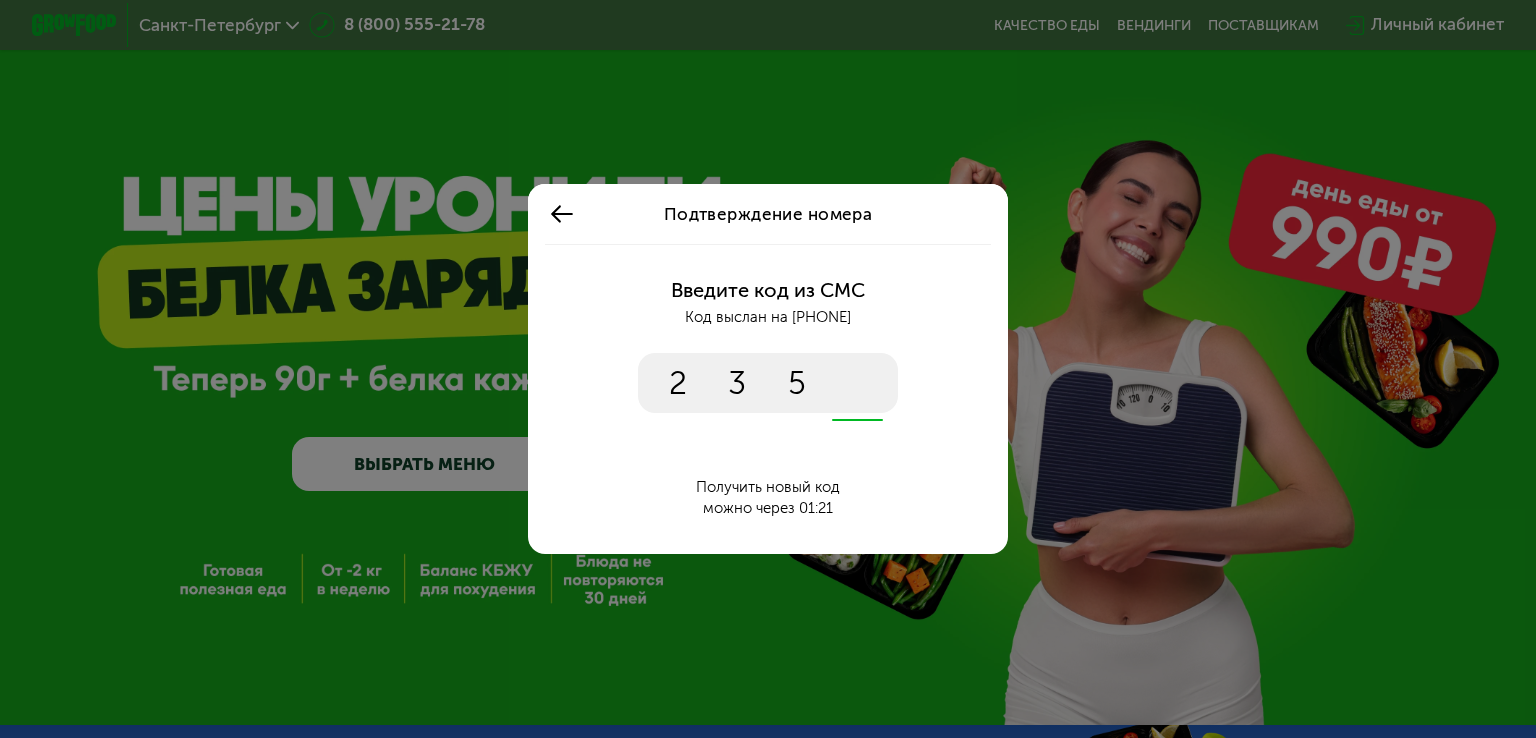 type on "****" 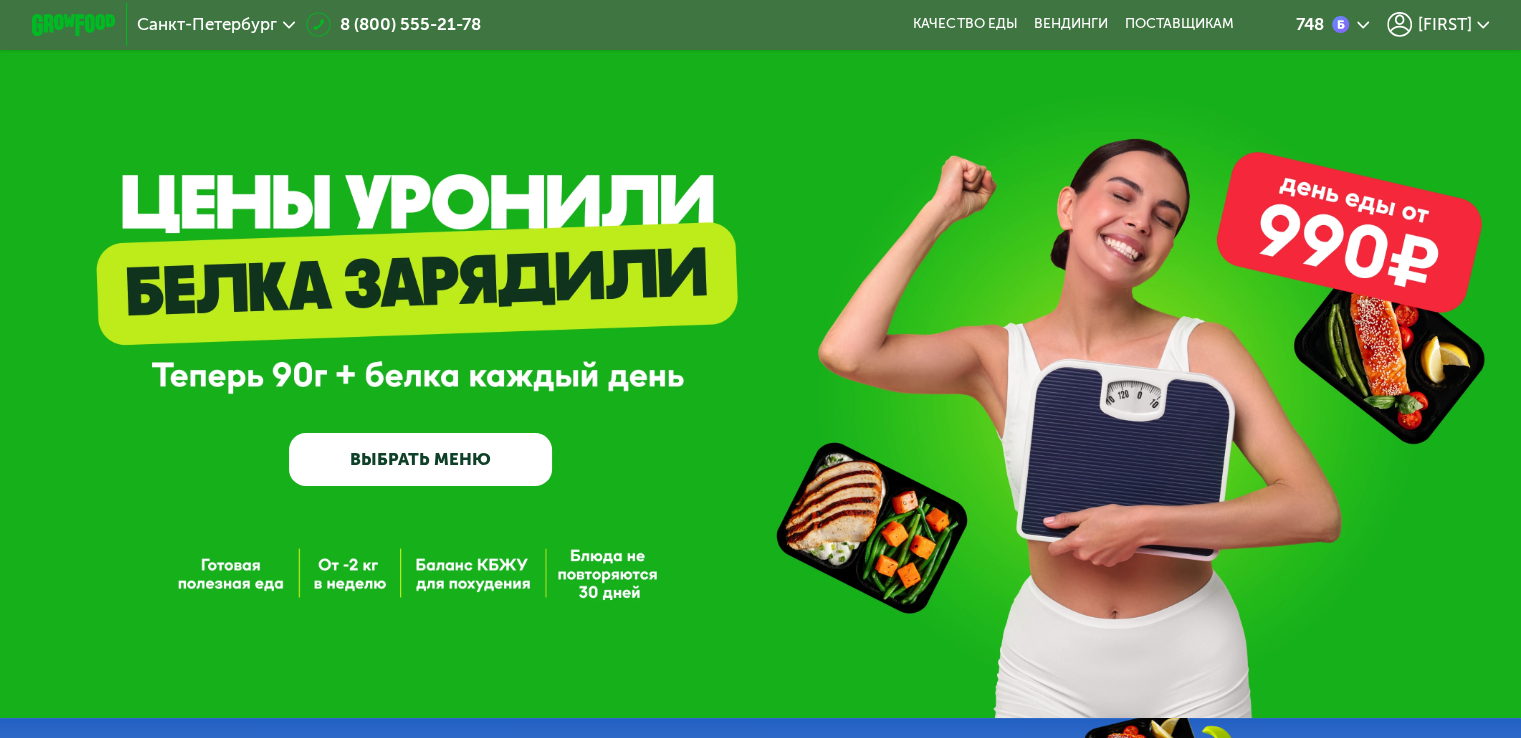 click 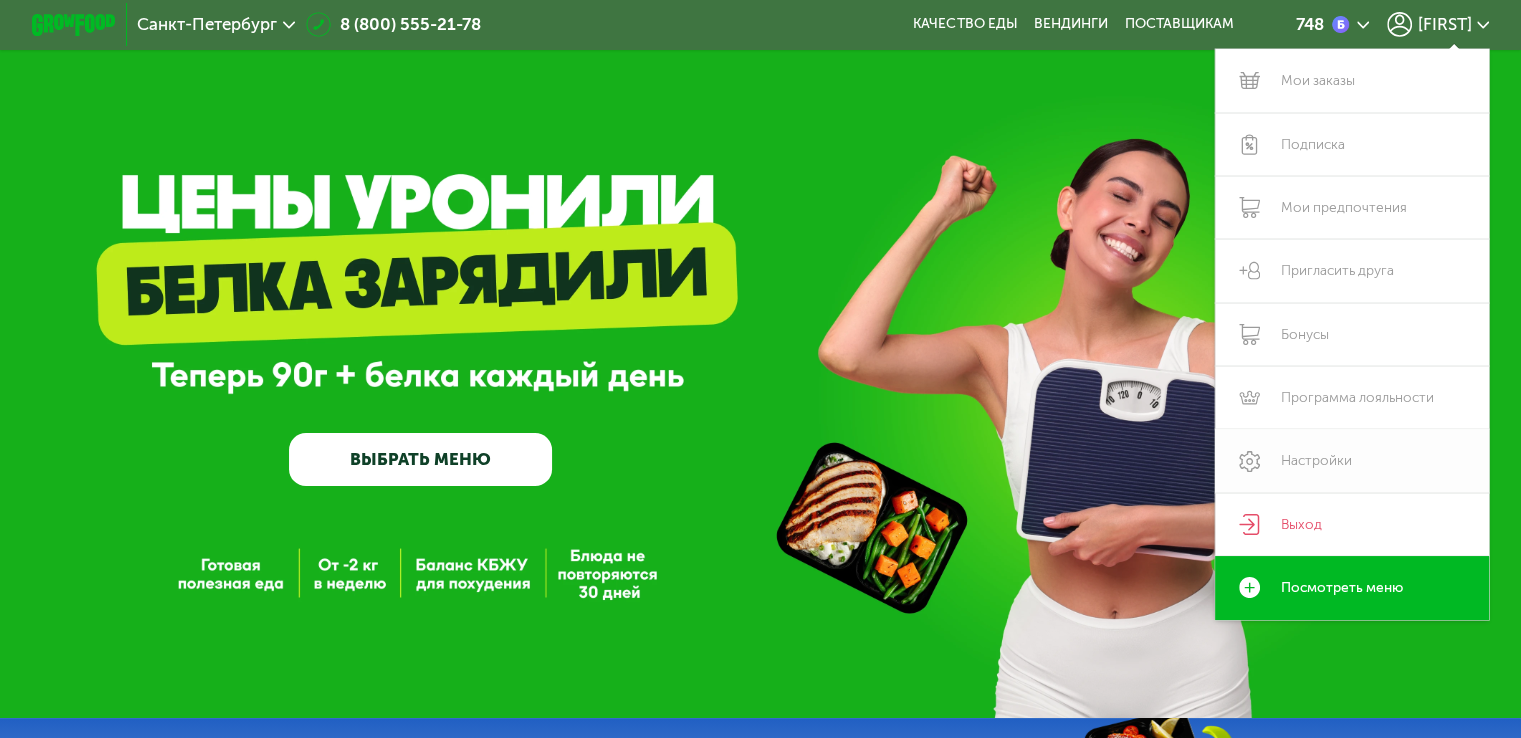 click on "Настройки" at bounding box center (1352, 460) 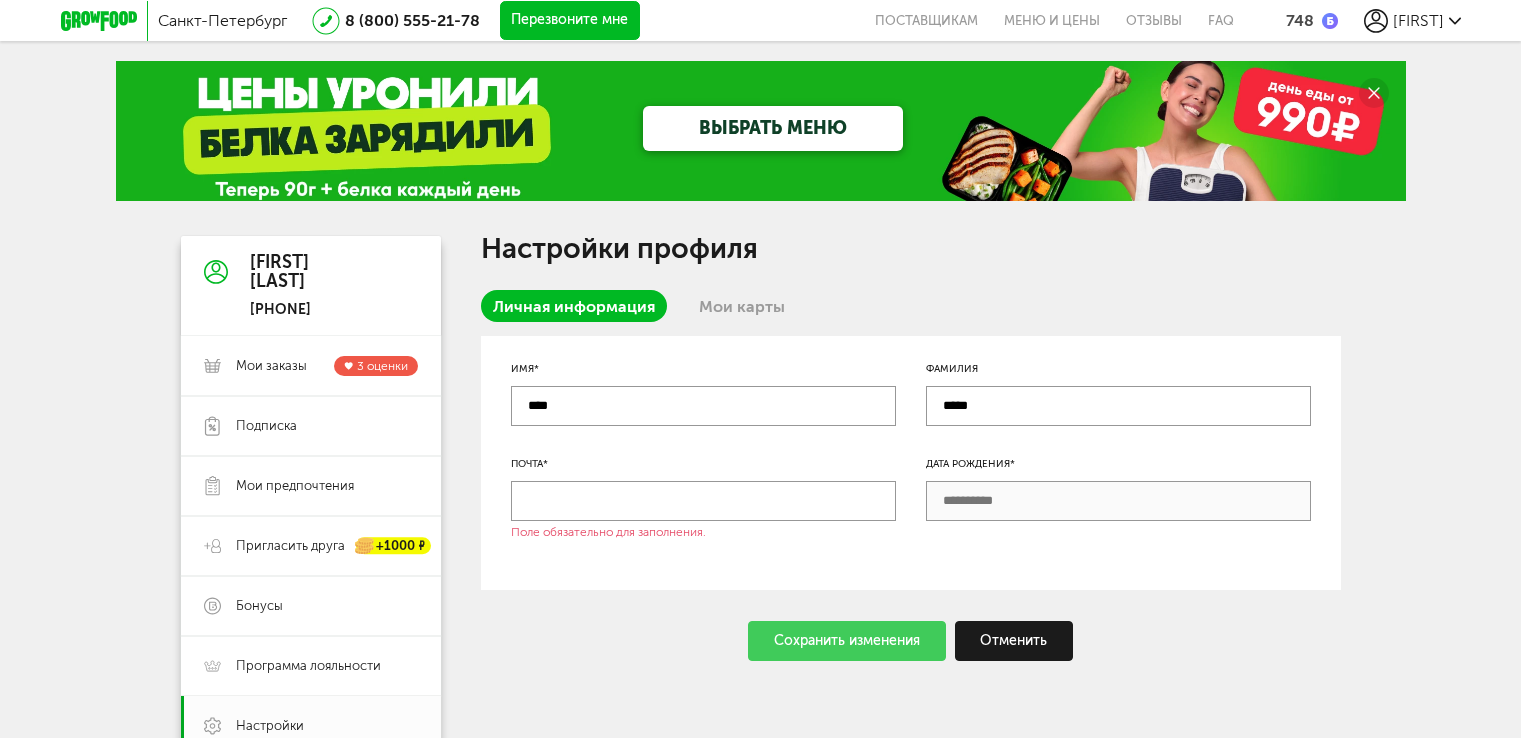scroll, scrollTop: 0, scrollLeft: 0, axis: both 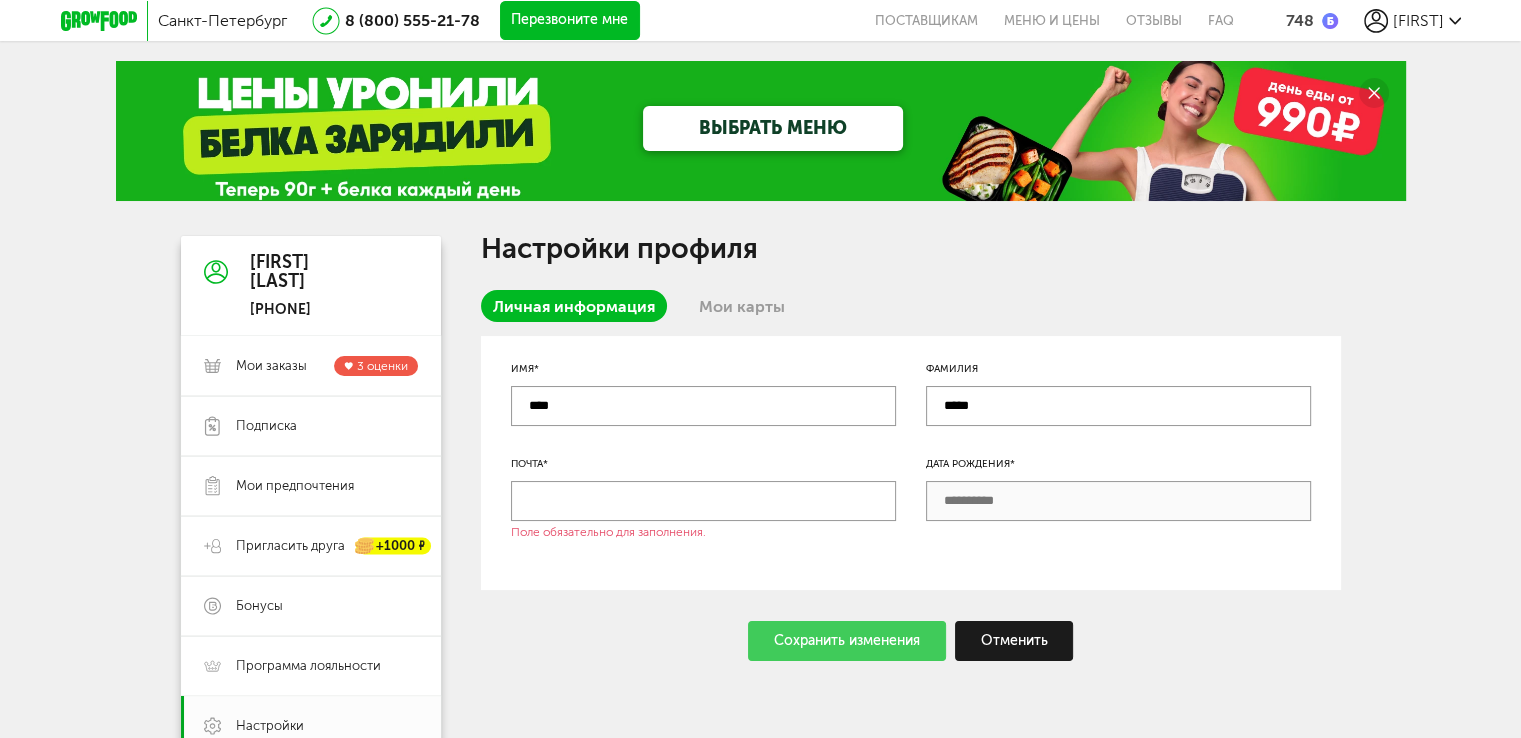 drag, startPoint x: 0, startPoint y: 0, endPoint x: 741, endPoint y: 294, distance: 797.1932 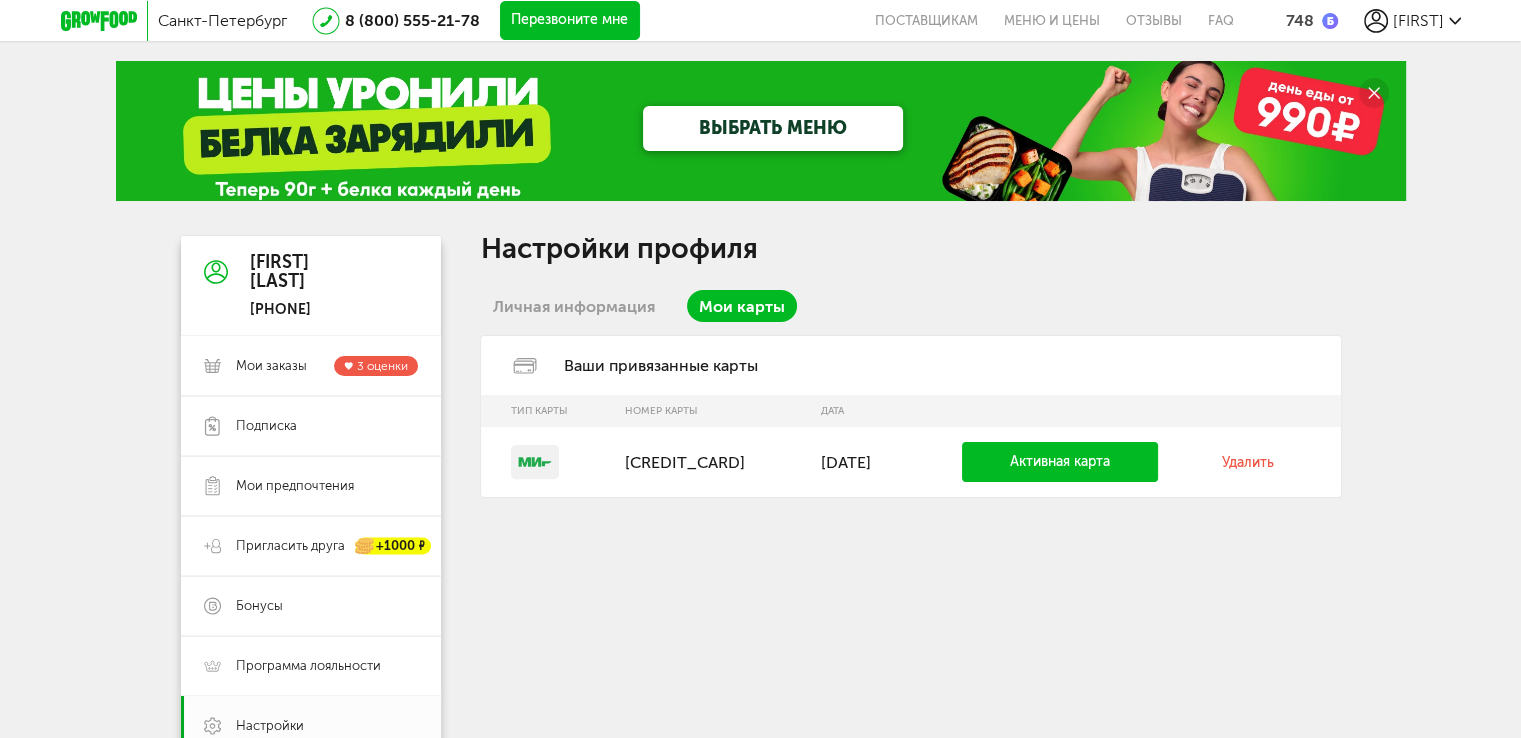 click on "Удалить" at bounding box center (1248, 462) 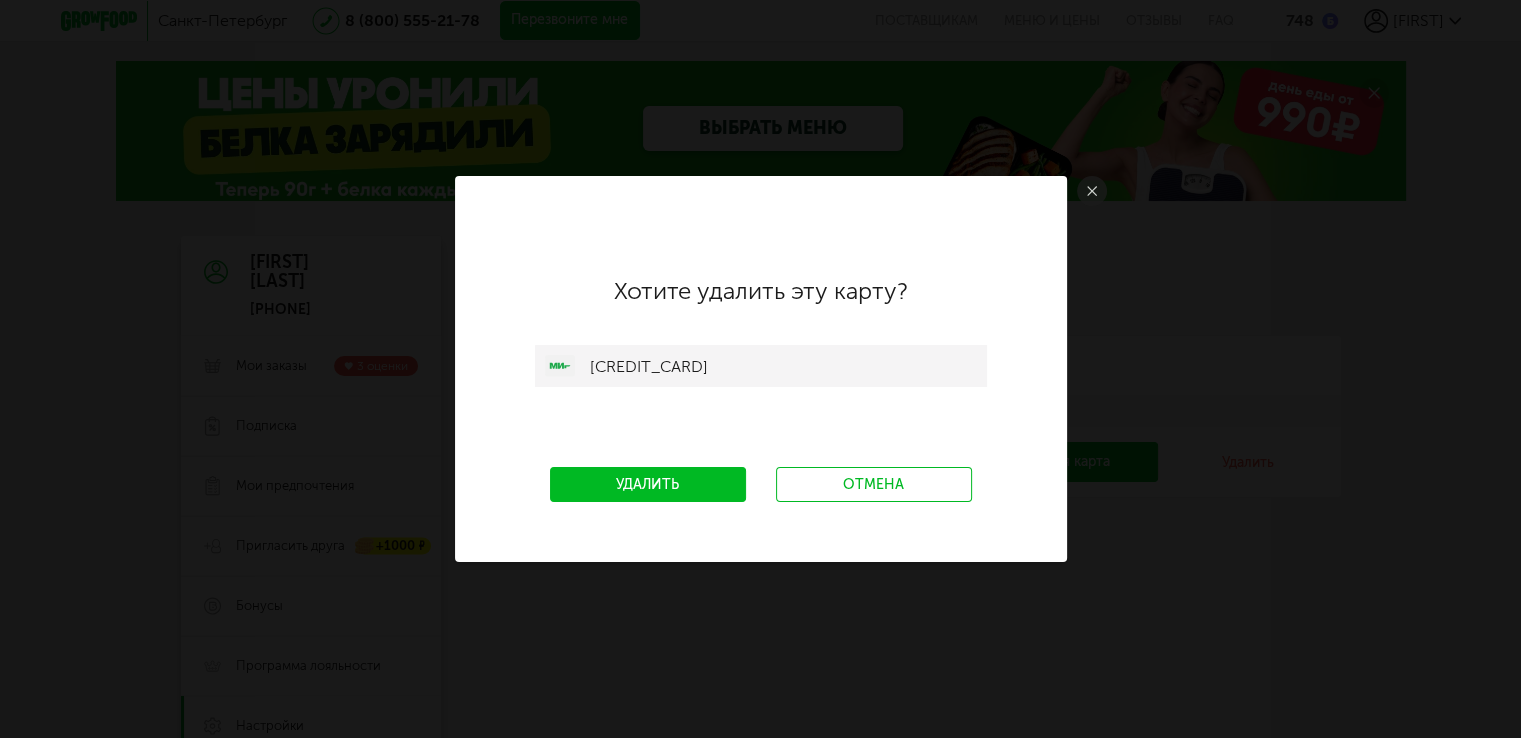 click on "Удалить" at bounding box center [648, 484] 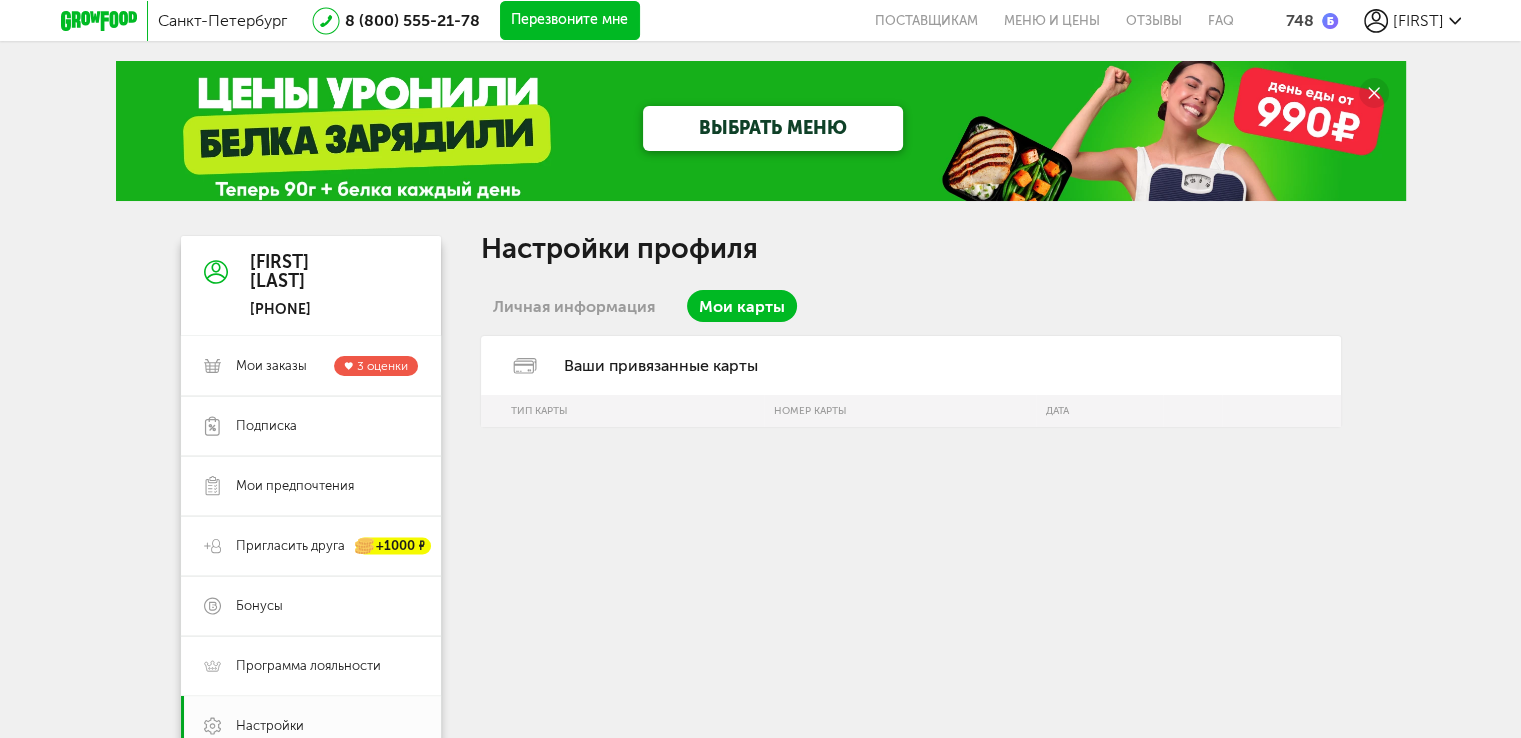 drag, startPoint x: 620, startPoint y: 307, endPoint x: 724, endPoint y: 315, distance: 104.307236 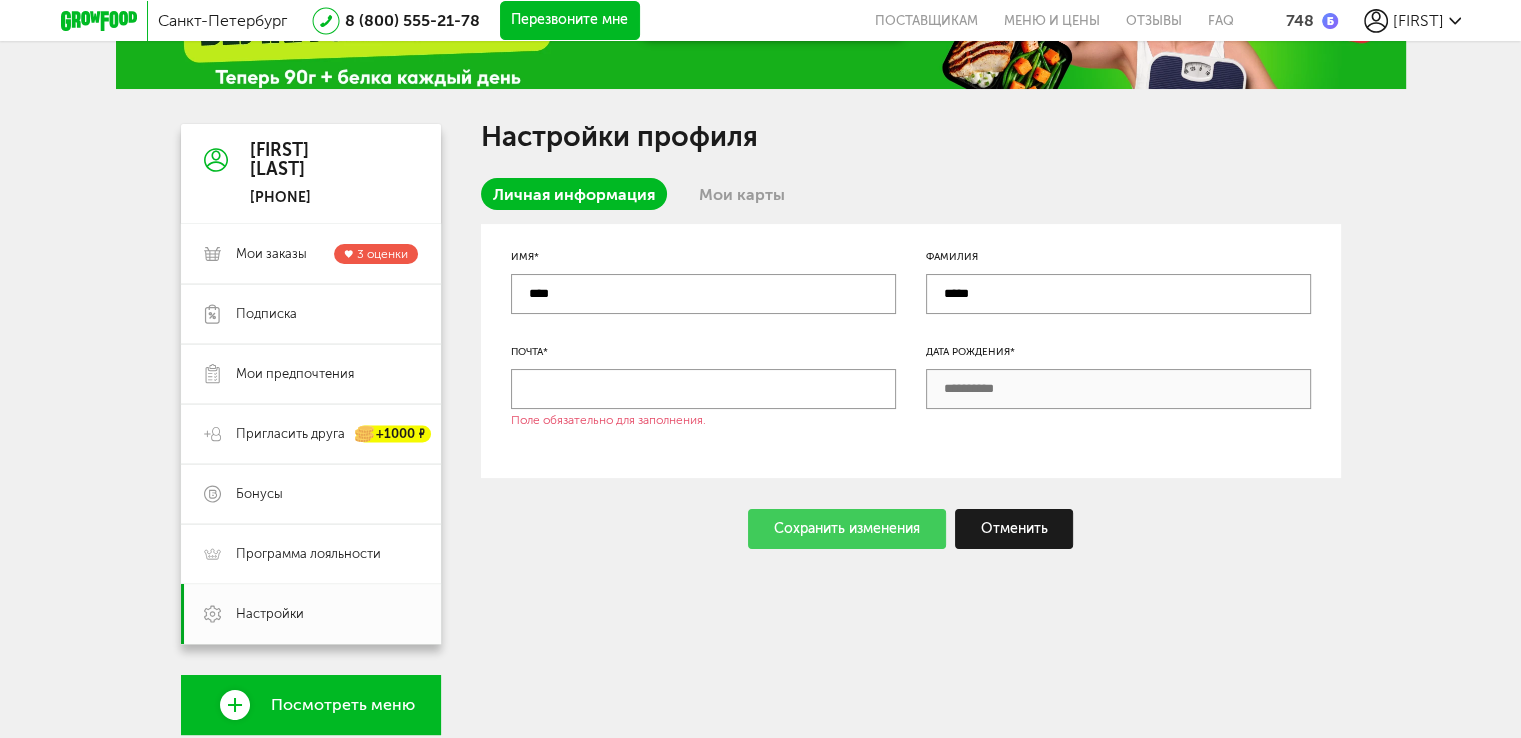 scroll, scrollTop: 200, scrollLeft: 0, axis: vertical 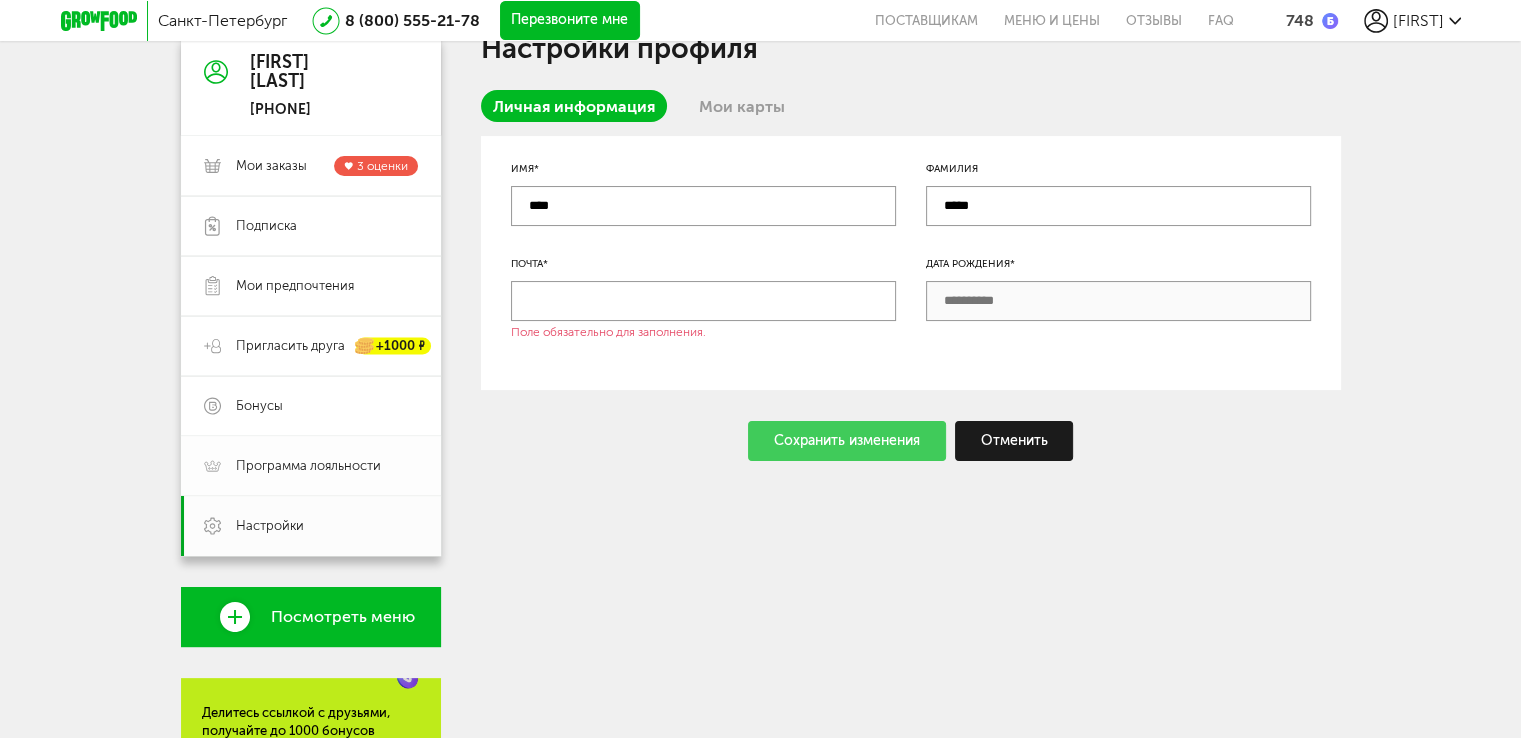 click on "Программа лояльности" at bounding box center (311, 466) 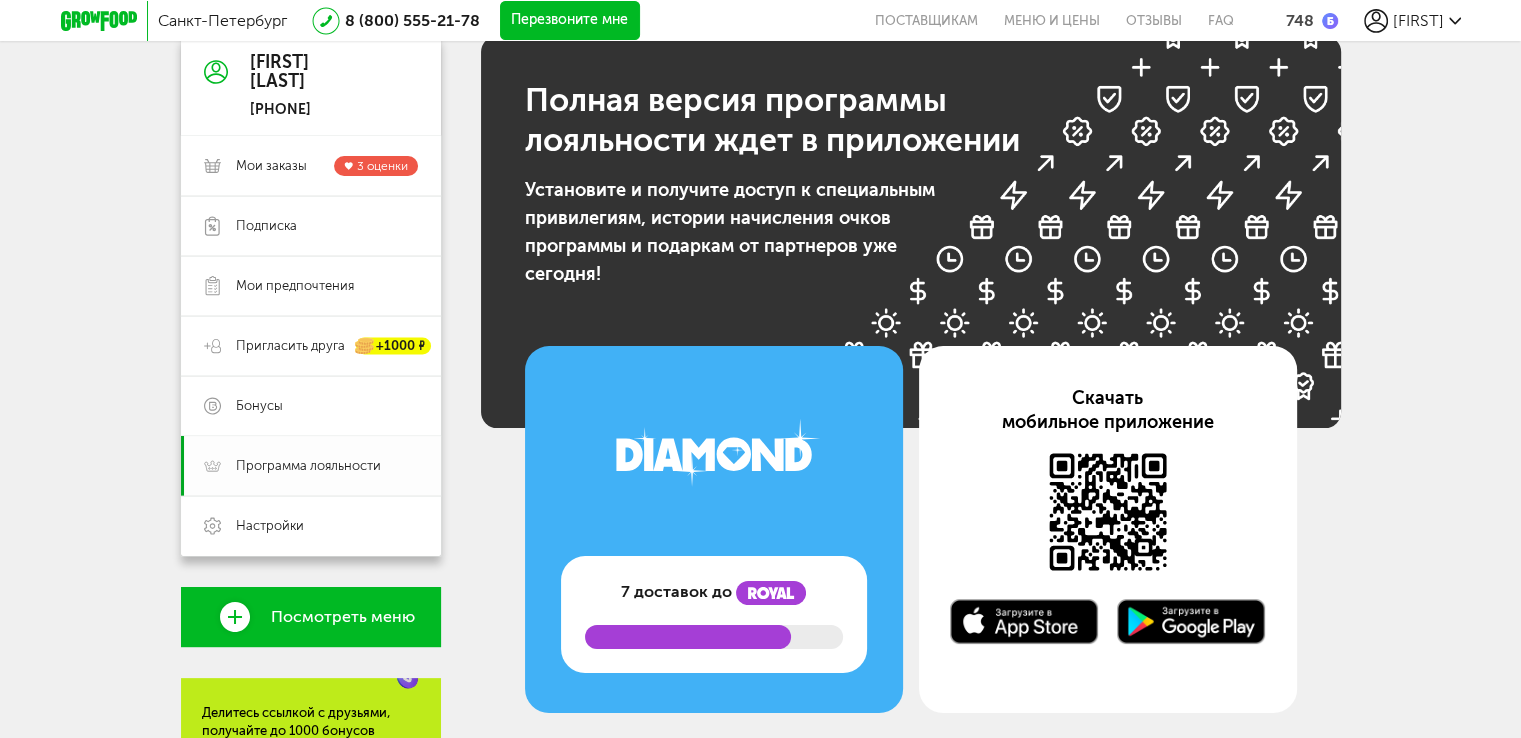 drag, startPoint x: 362, startPoint y: 519, endPoint x: 383, endPoint y: 486, distance: 39.115215 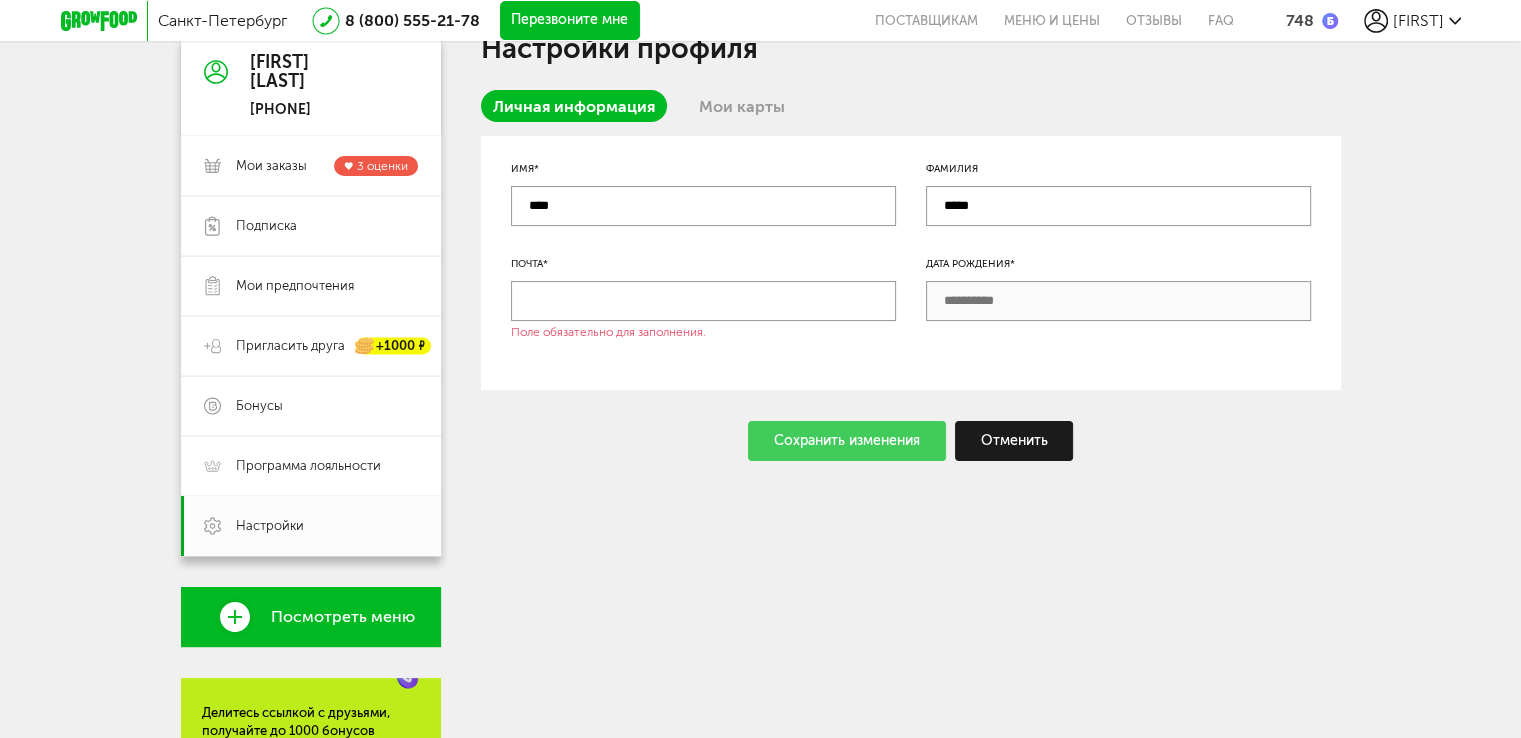 click on "Личная информация   Мои карты" at bounding box center (911, 113) 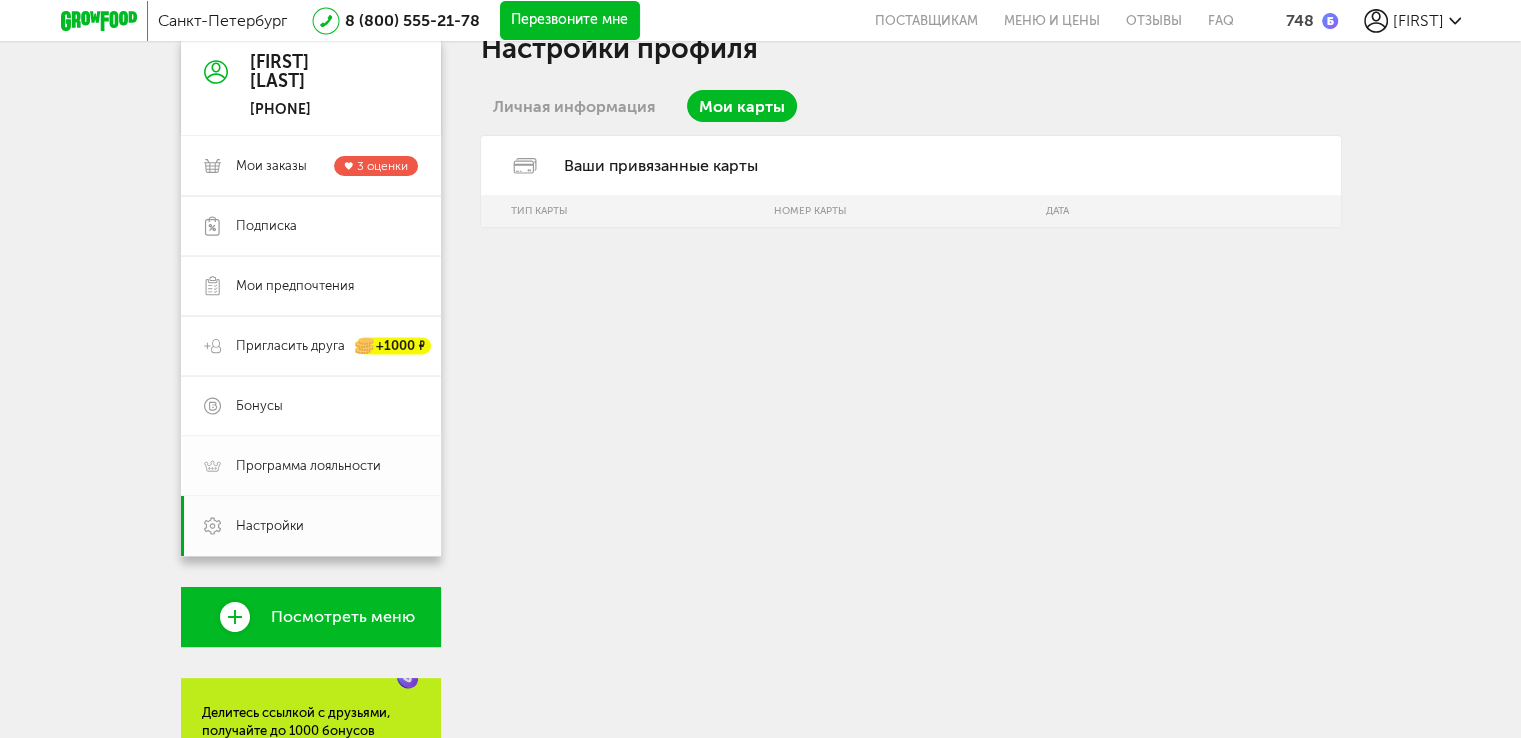drag, startPoint x: 330, startPoint y: 496, endPoint x: 330, endPoint y: 484, distance: 12 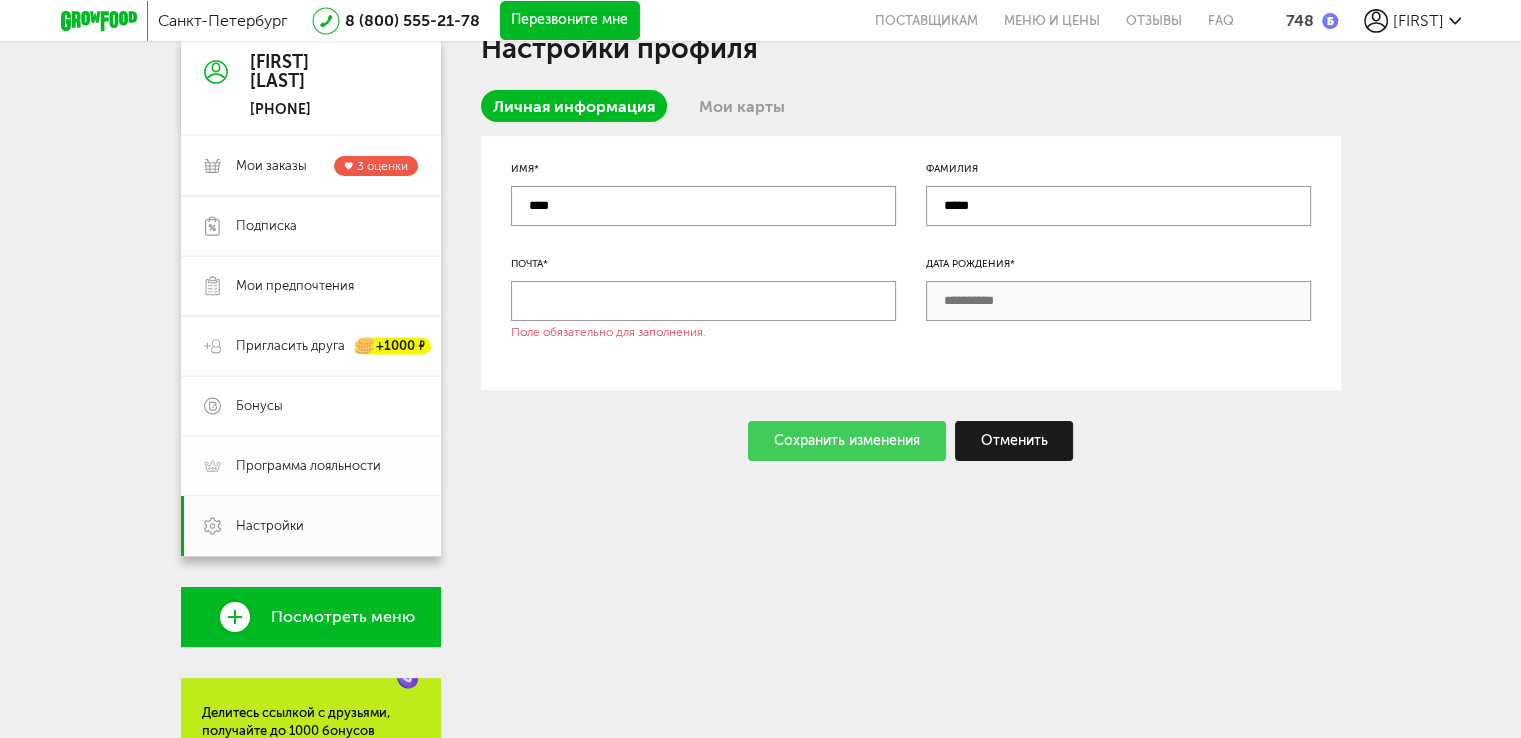 click on "Программа лояльности" at bounding box center [311, 466] 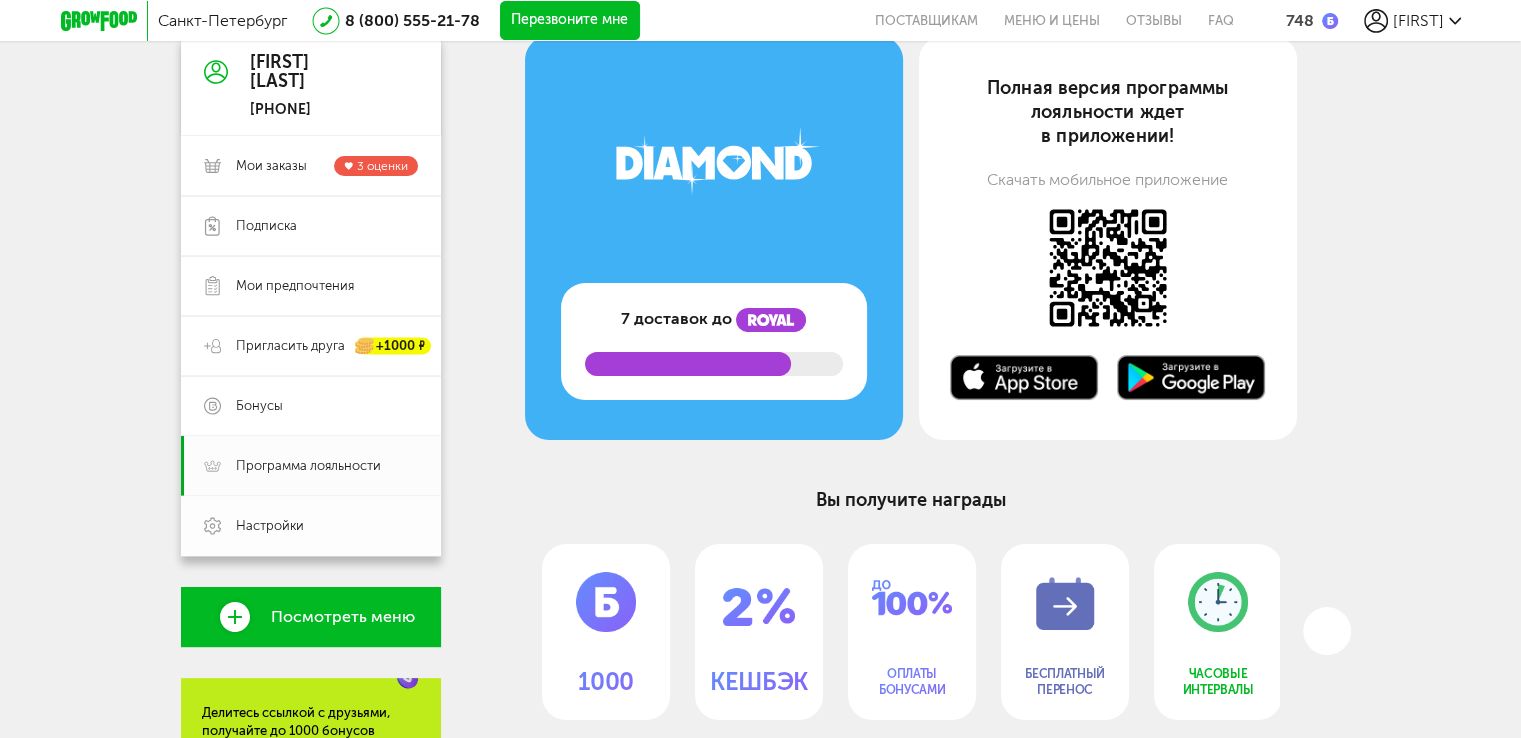 click on "Настройки" at bounding box center (327, 526) 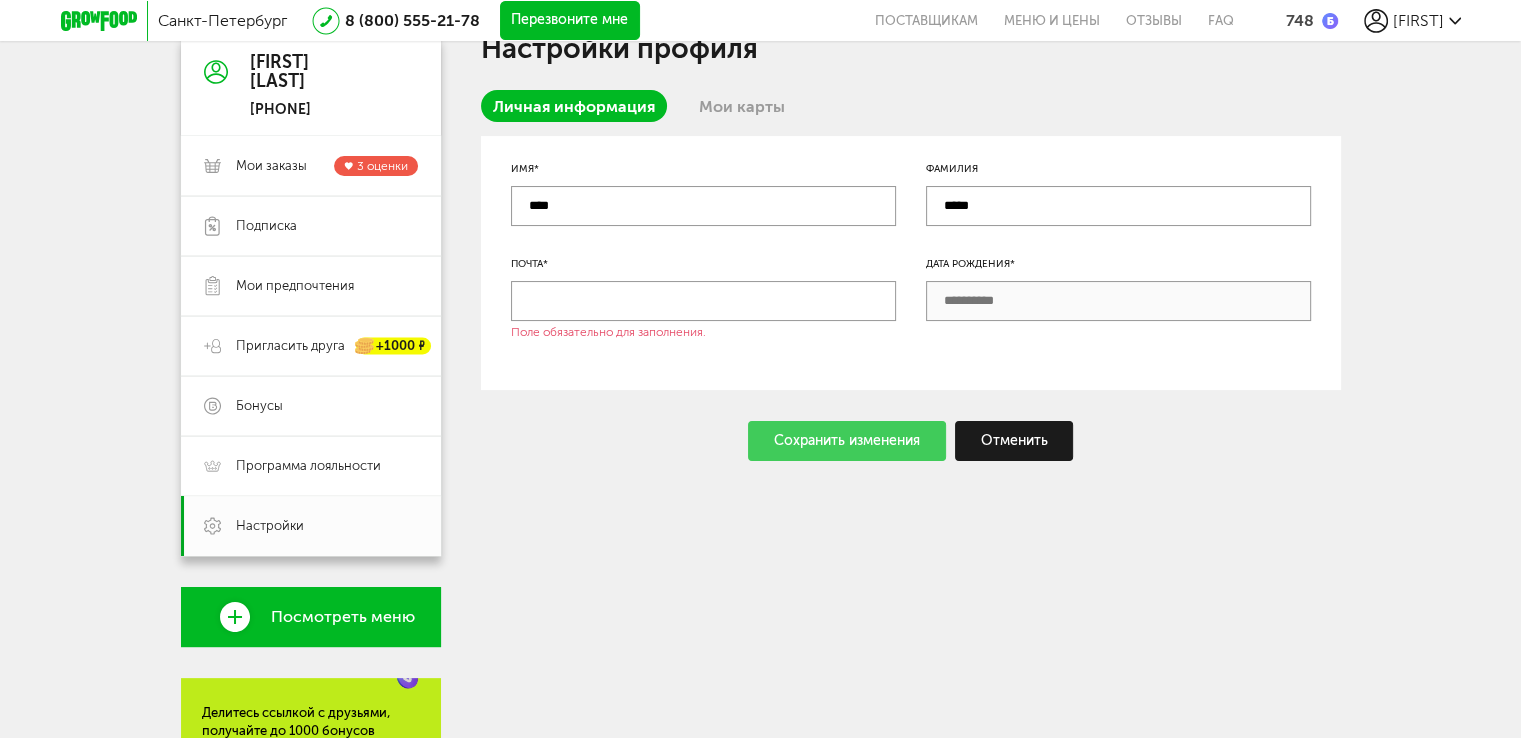 click on "Мои карты" at bounding box center (742, 106) 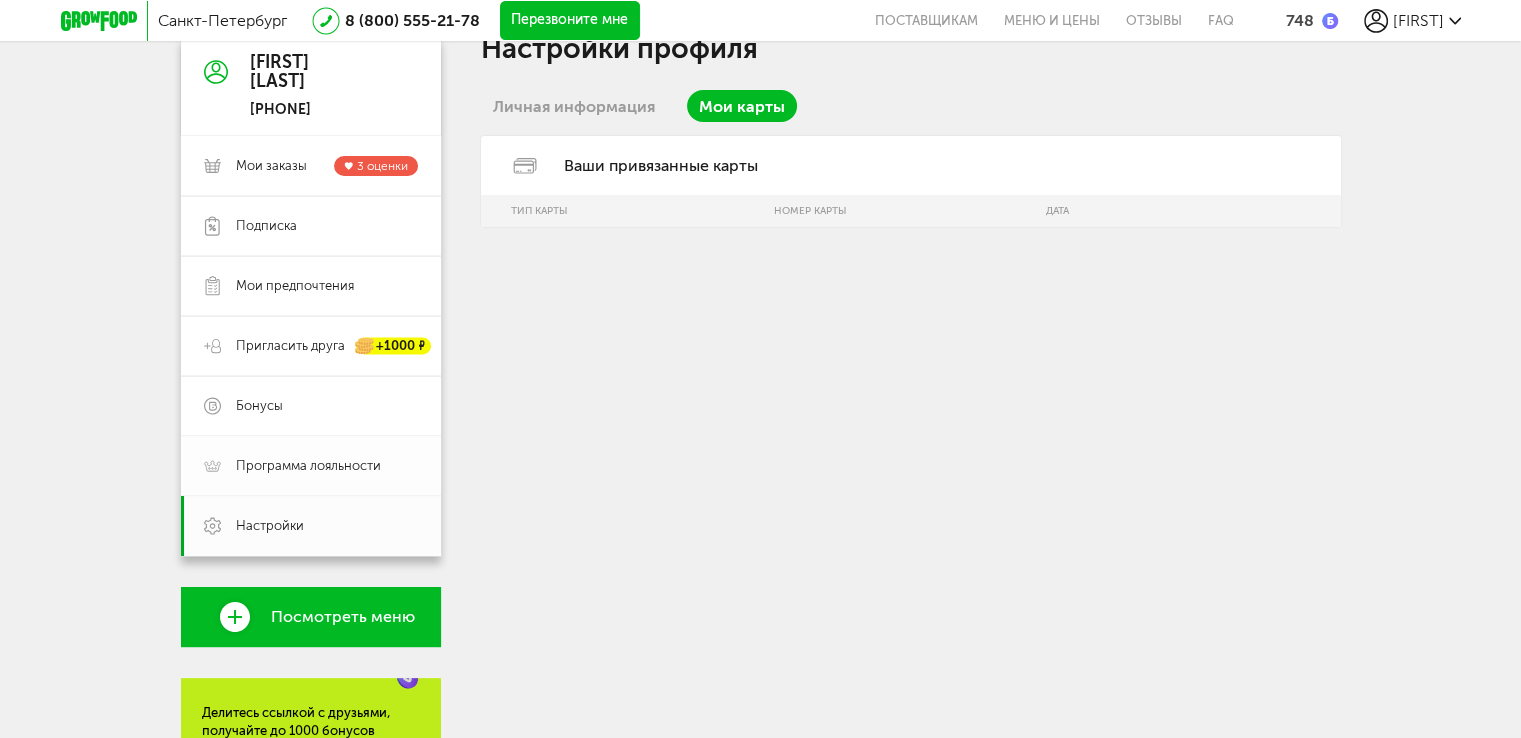click on "Программа лояльности" at bounding box center [308, 466] 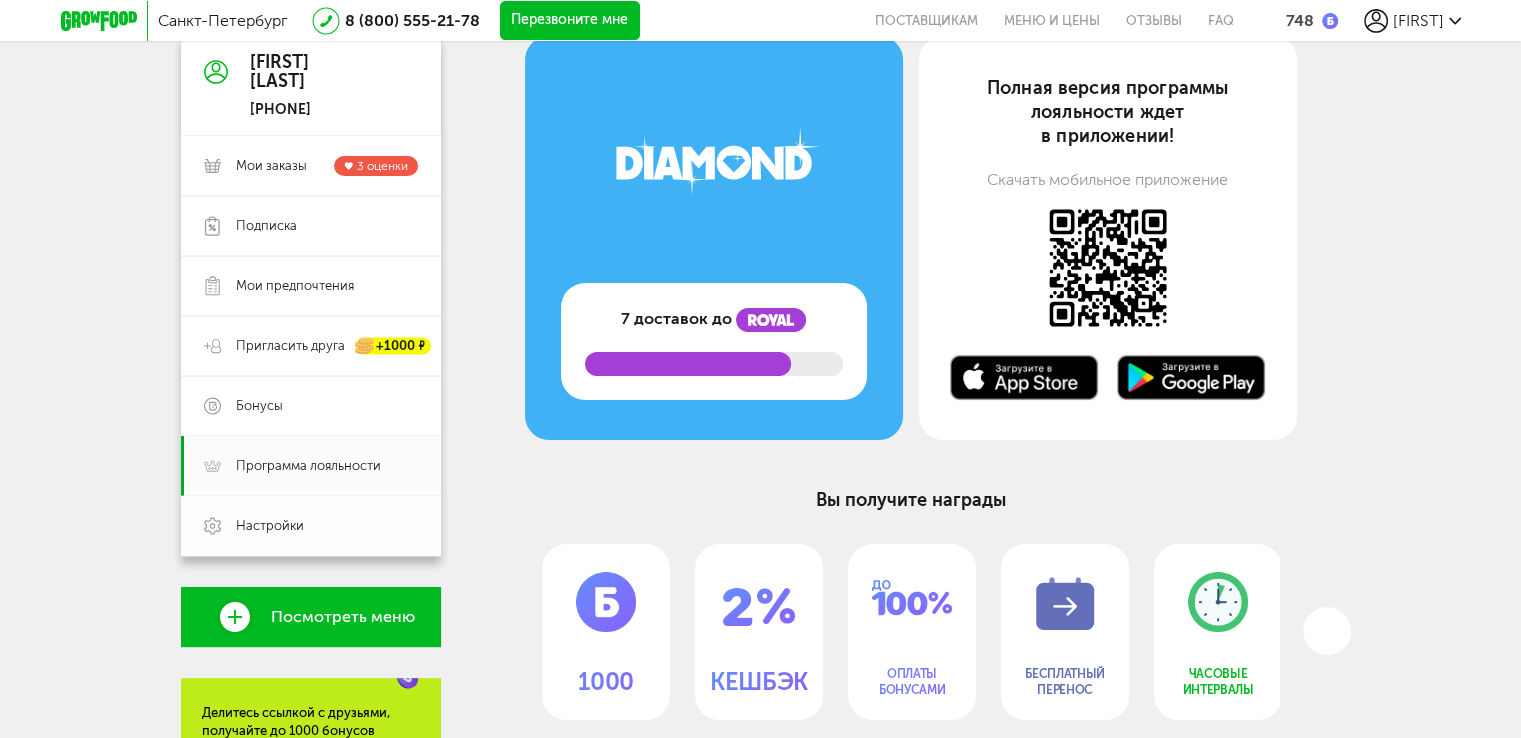 click on "Настройки" at bounding box center (327, 526) 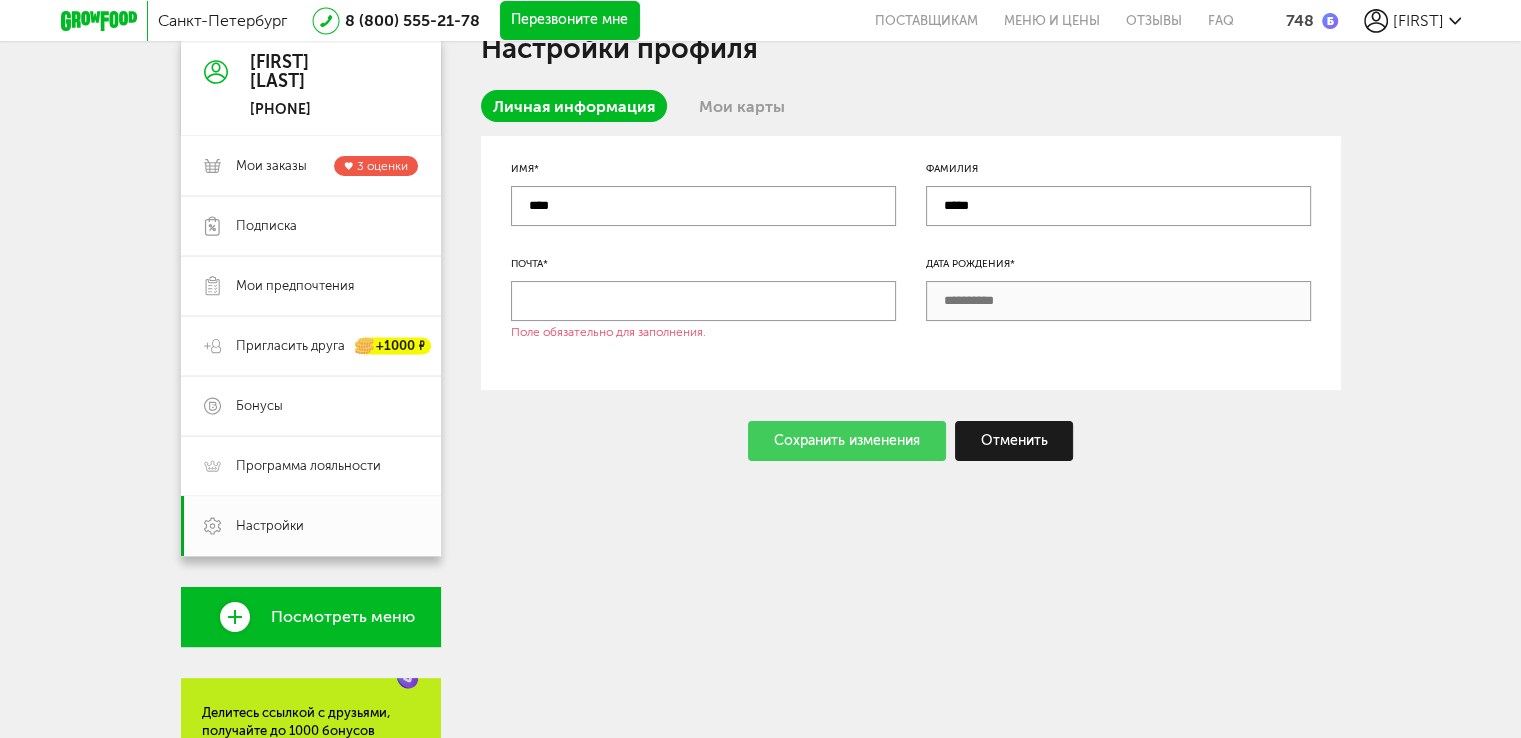 click on "Мои карты" at bounding box center [742, 106] 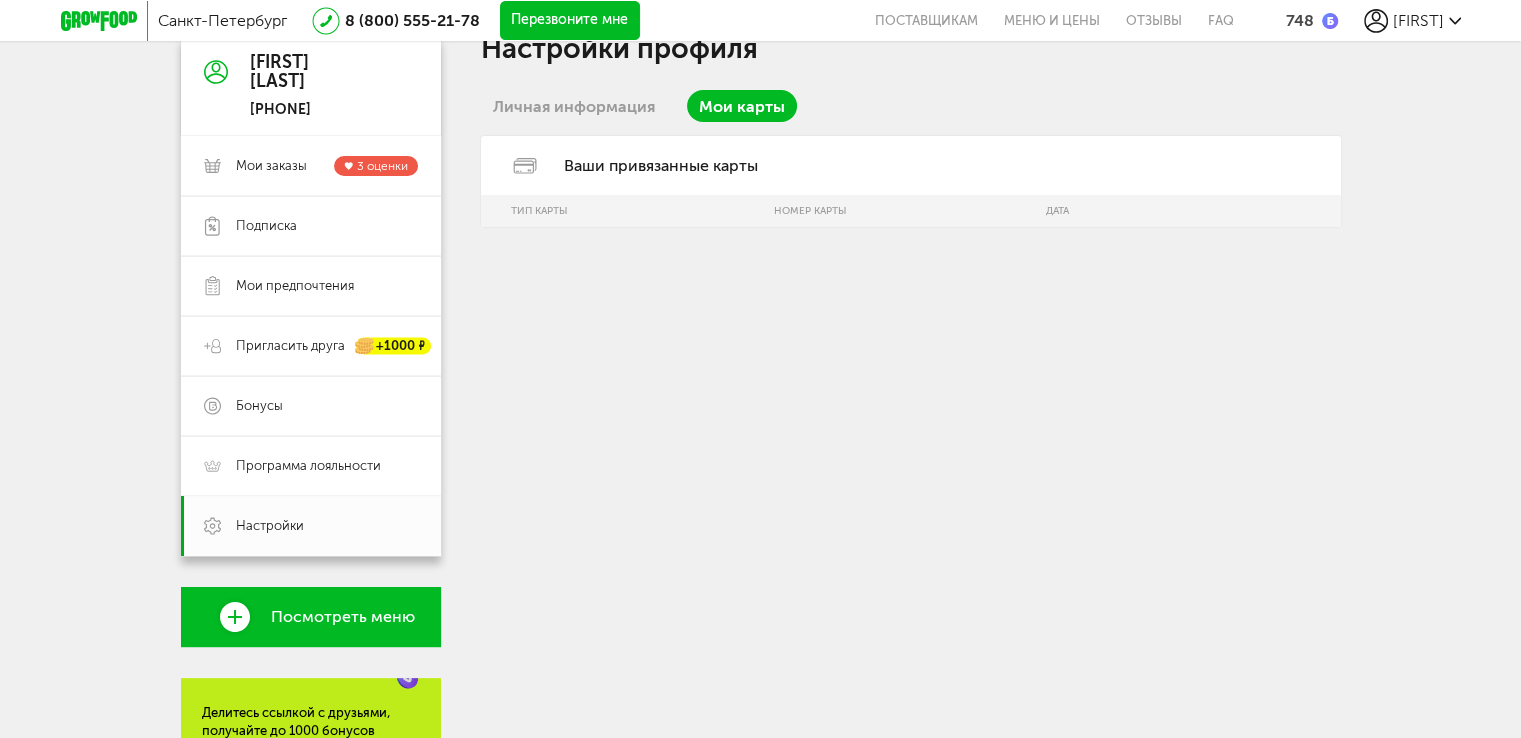 click on "Личная информация" at bounding box center [574, 106] 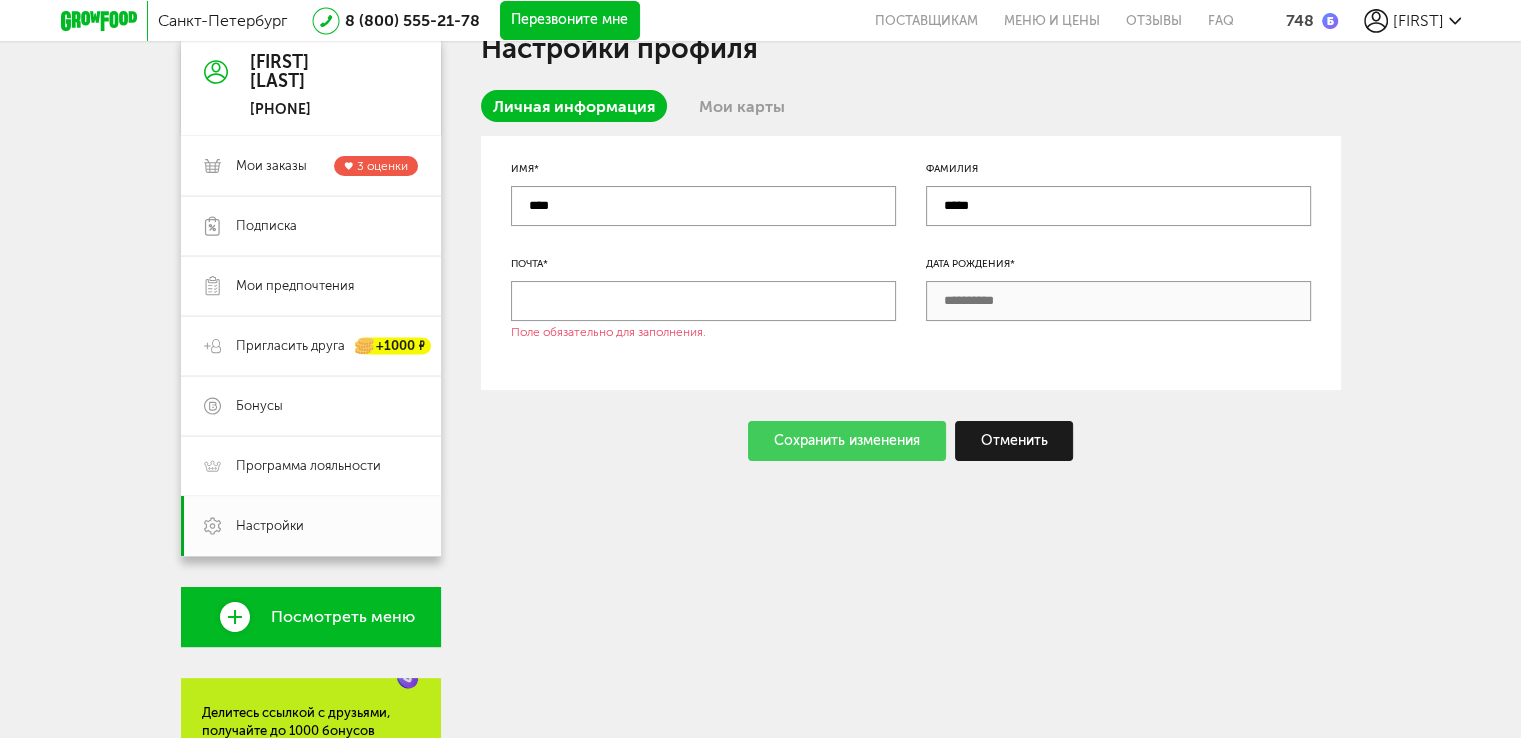 click on "Мои карты" at bounding box center (742, 106) 